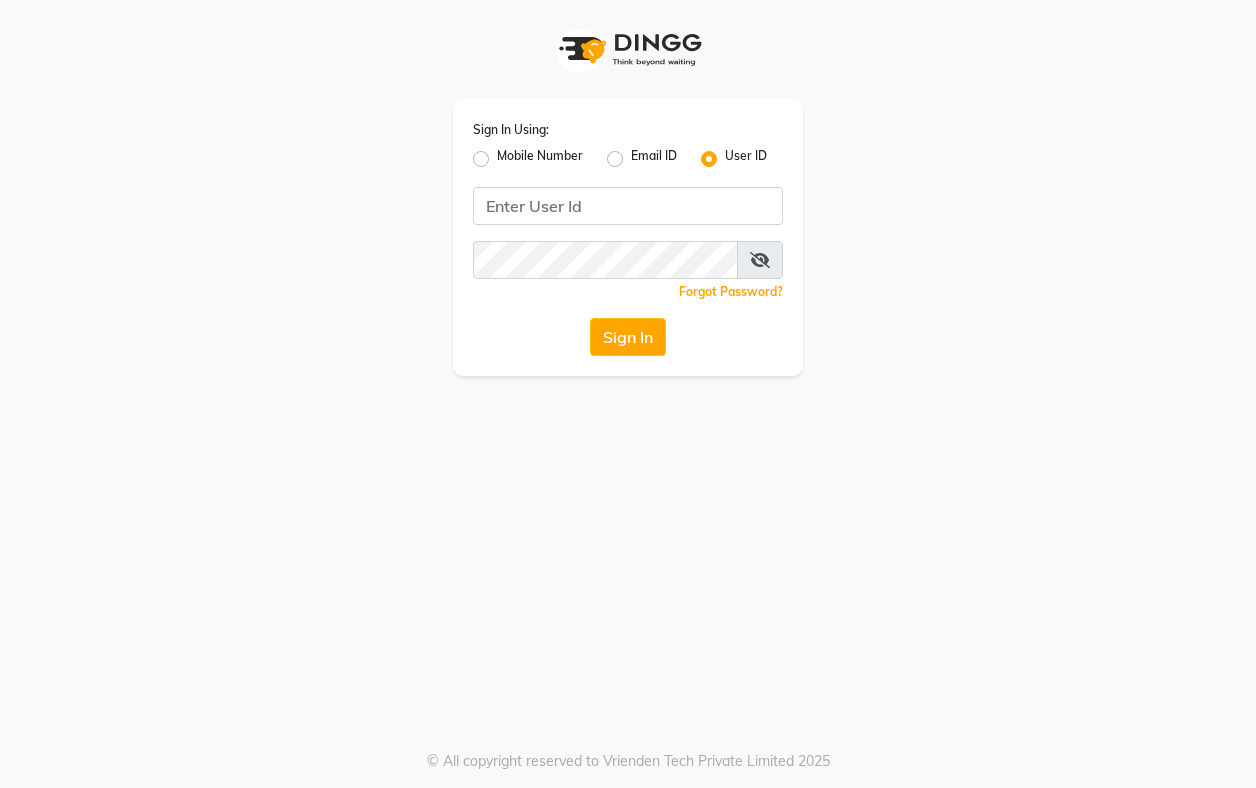 scroll, scrollTop: 0, scrollLeft: 0, axis: both 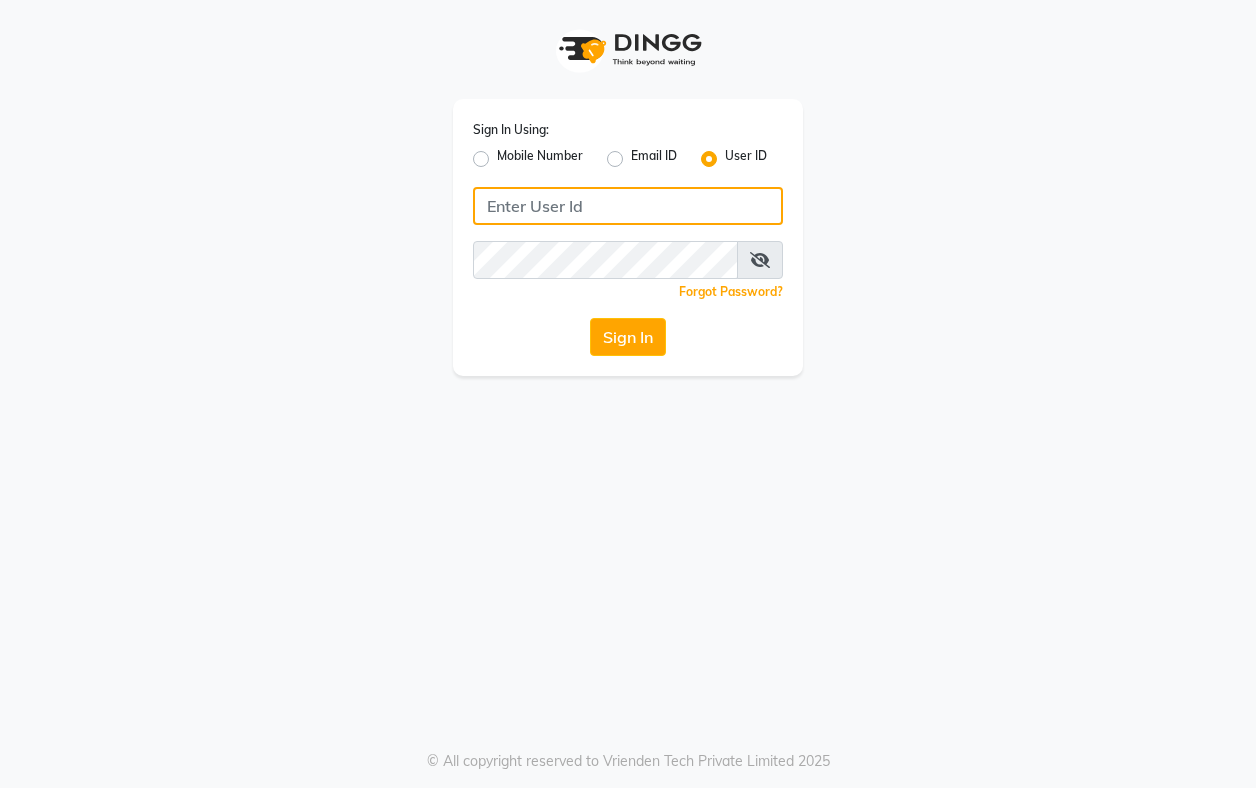 click 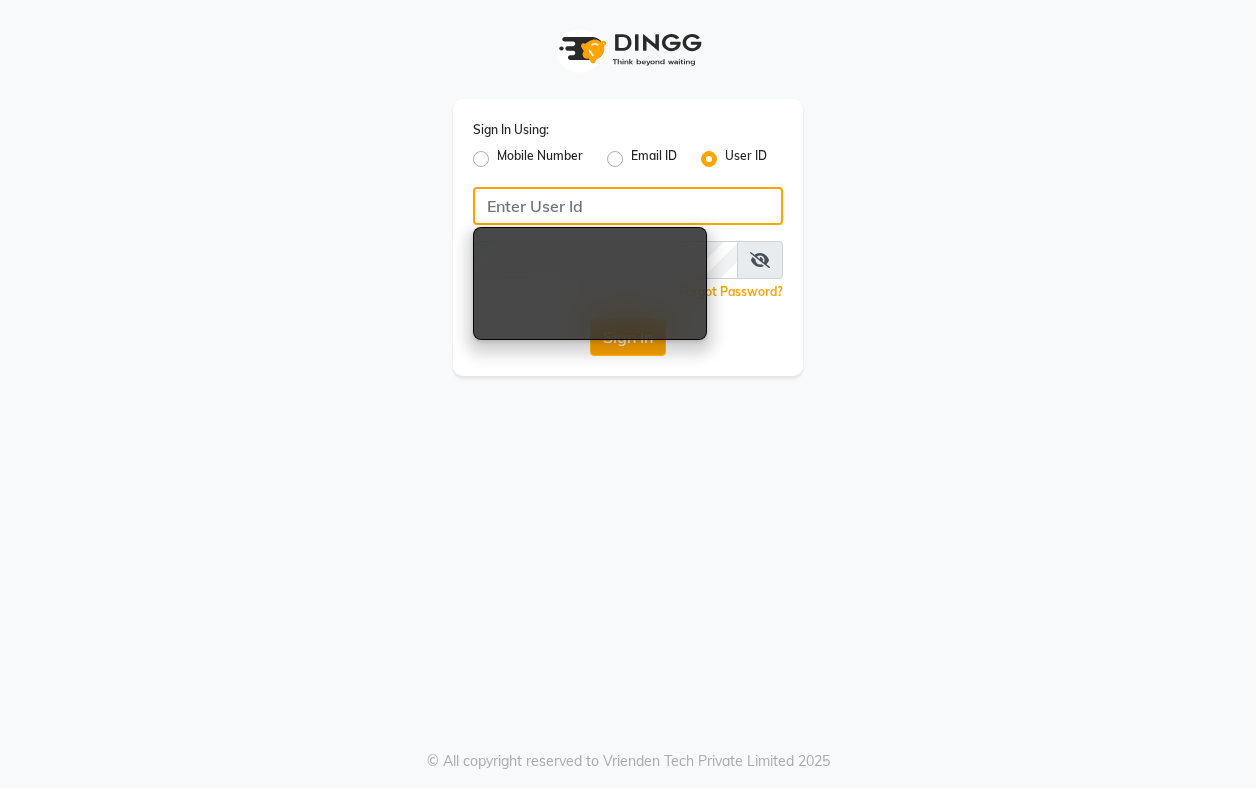 type on "[EMAIL]" 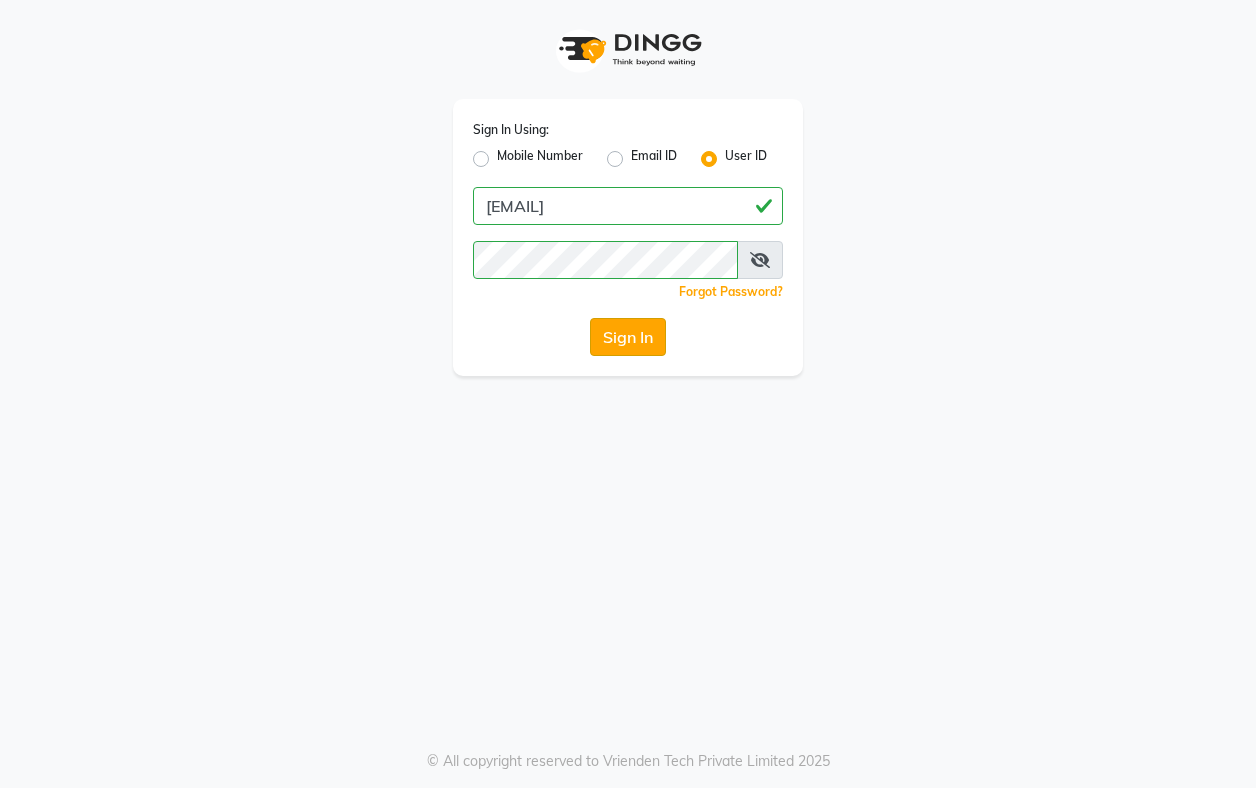 click on "Sign In" 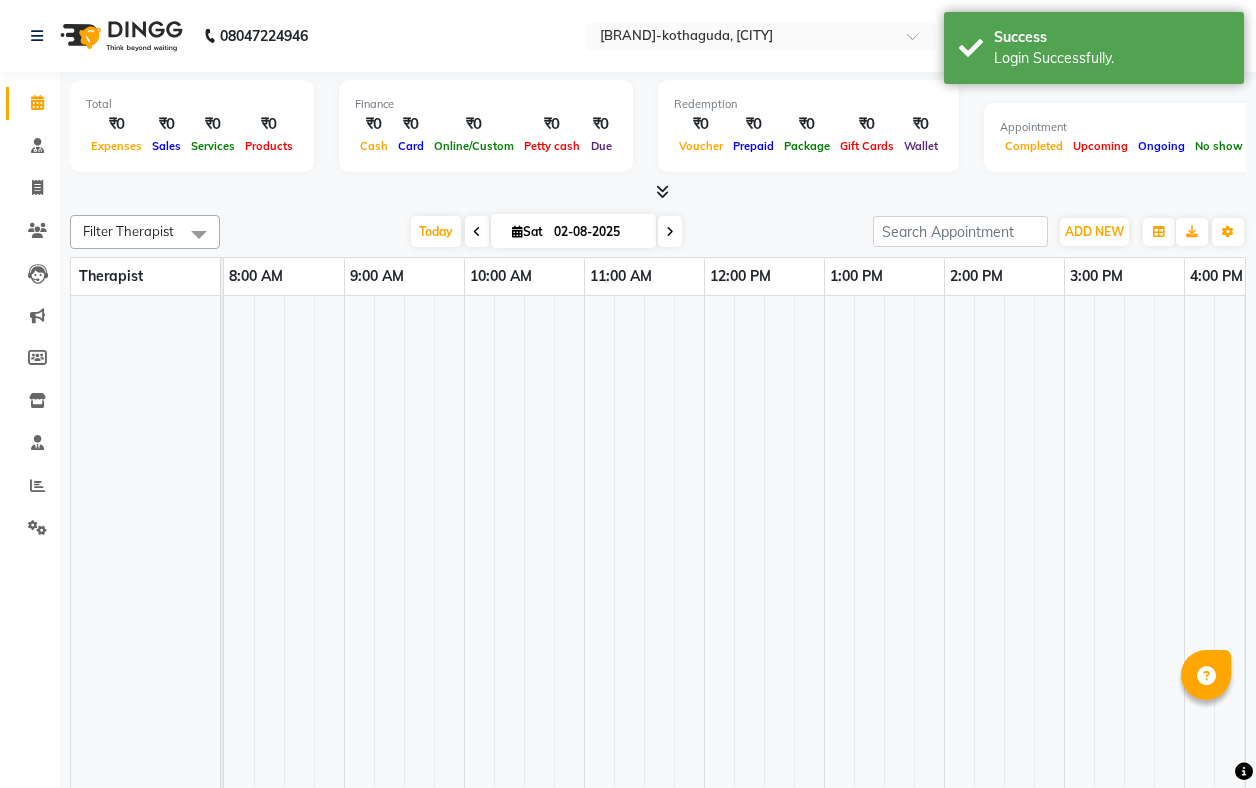 scroll, scrollTop: 0, scrollLeft: 419, axis: horizontal 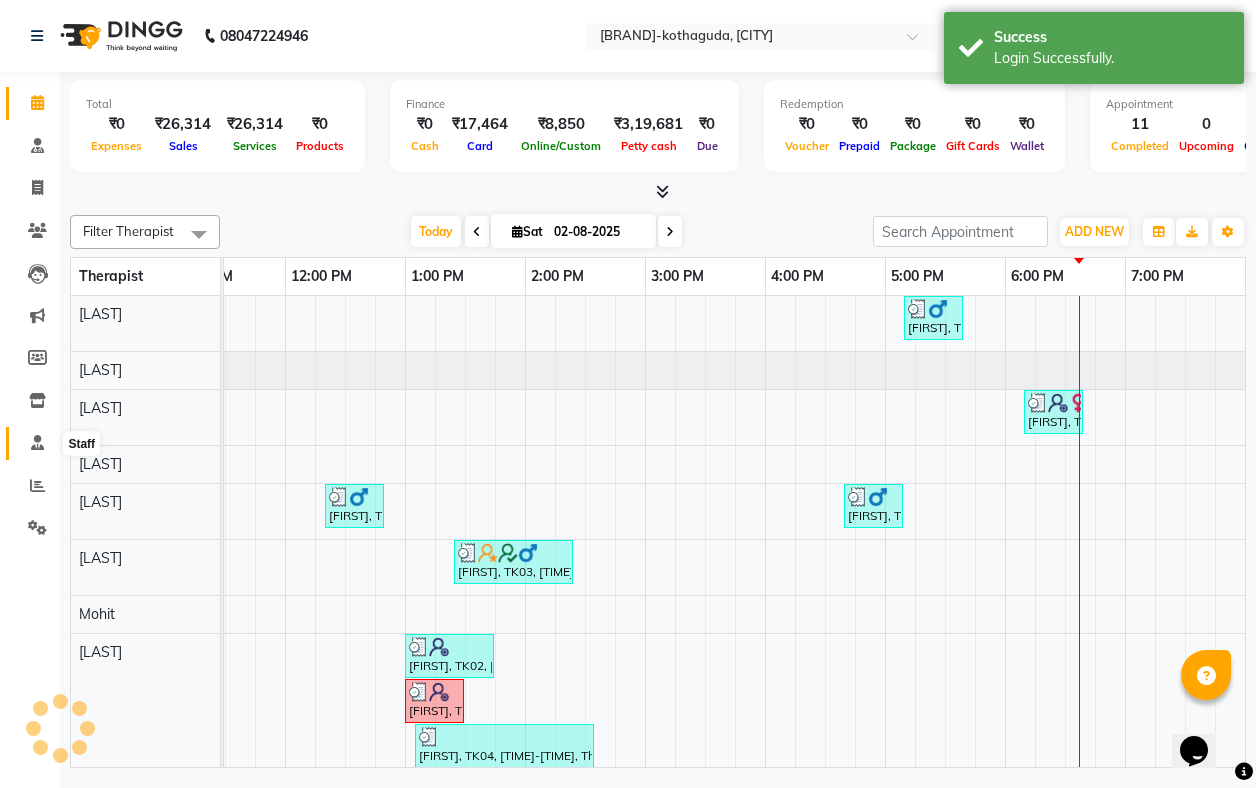 click 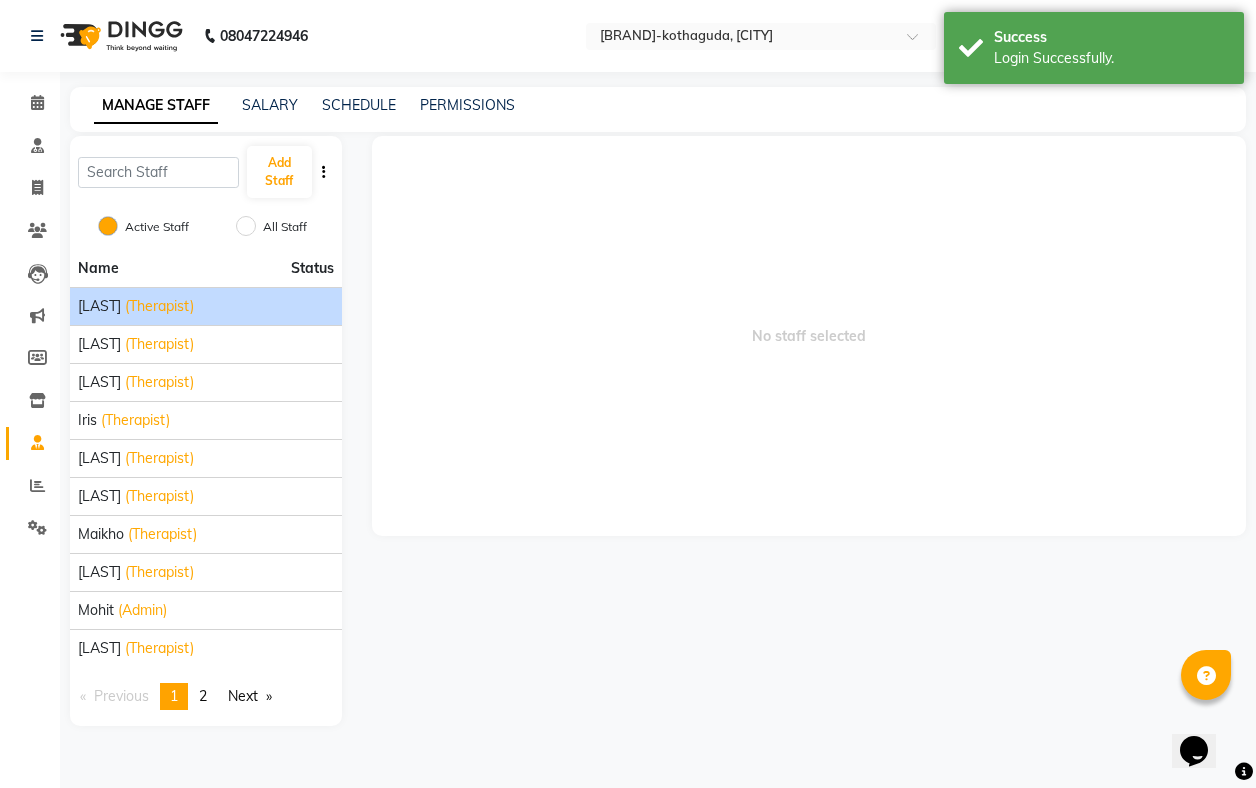 click on "[LAST]" 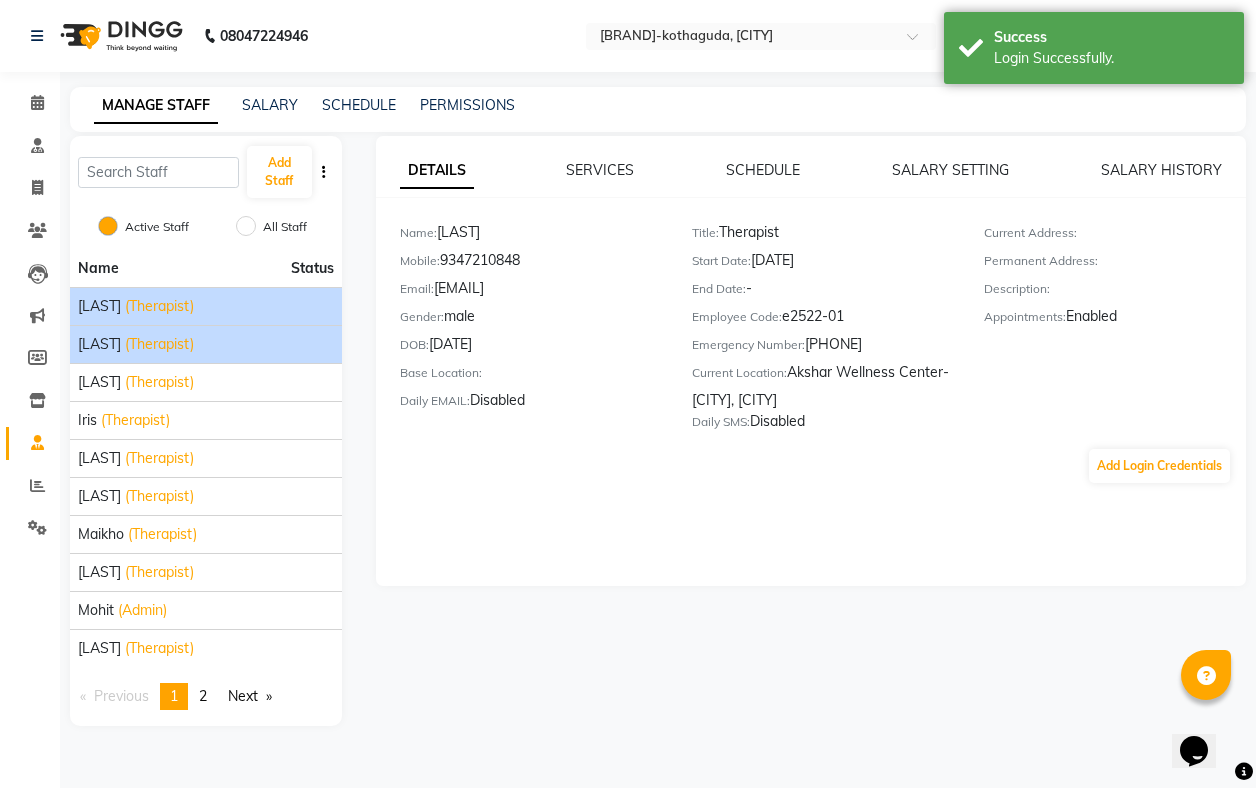 click on "(Therapist)" 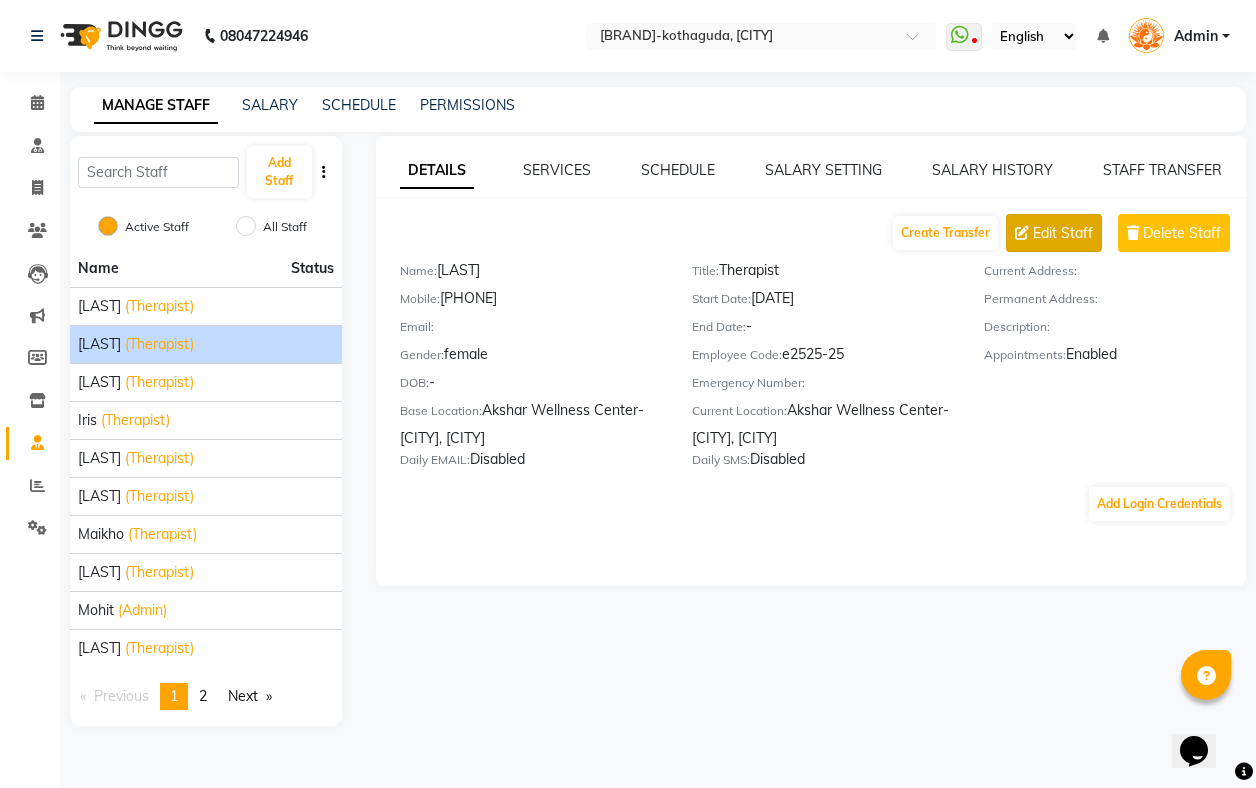 click on "Edit Staff" 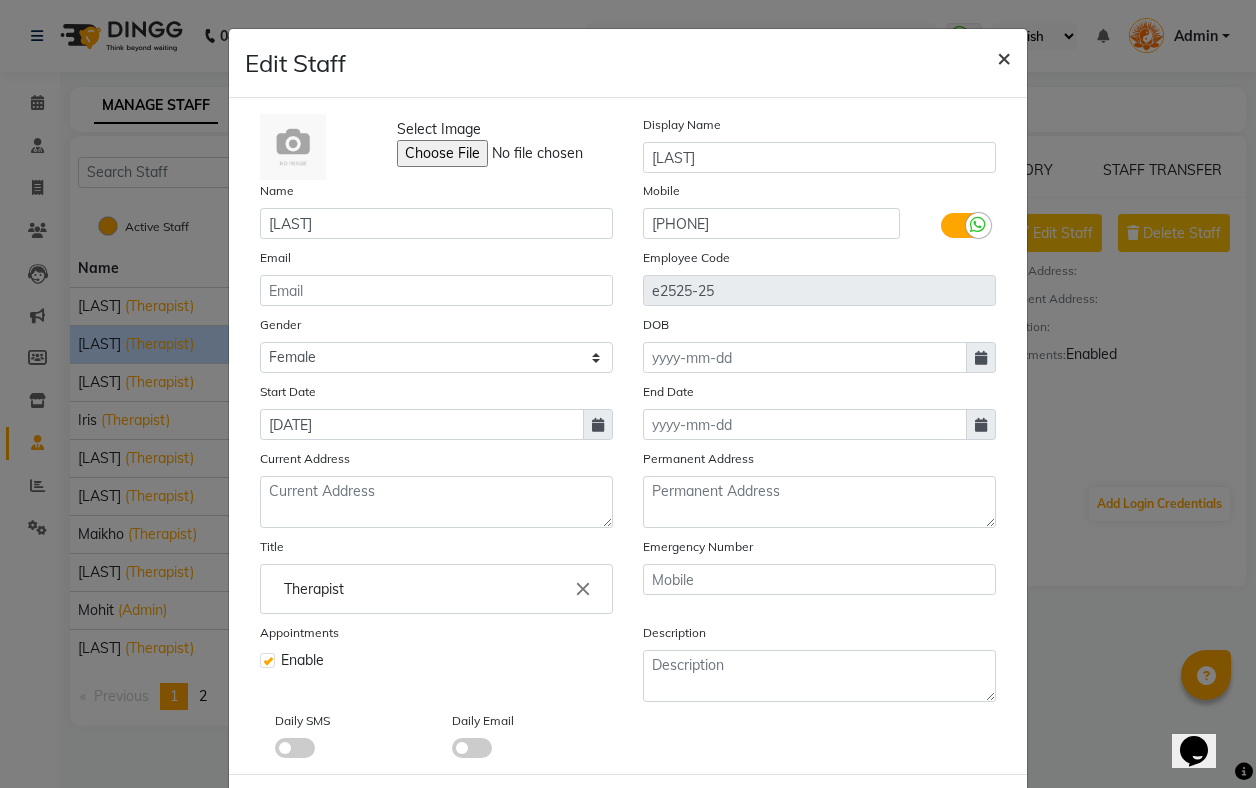 click on "×" 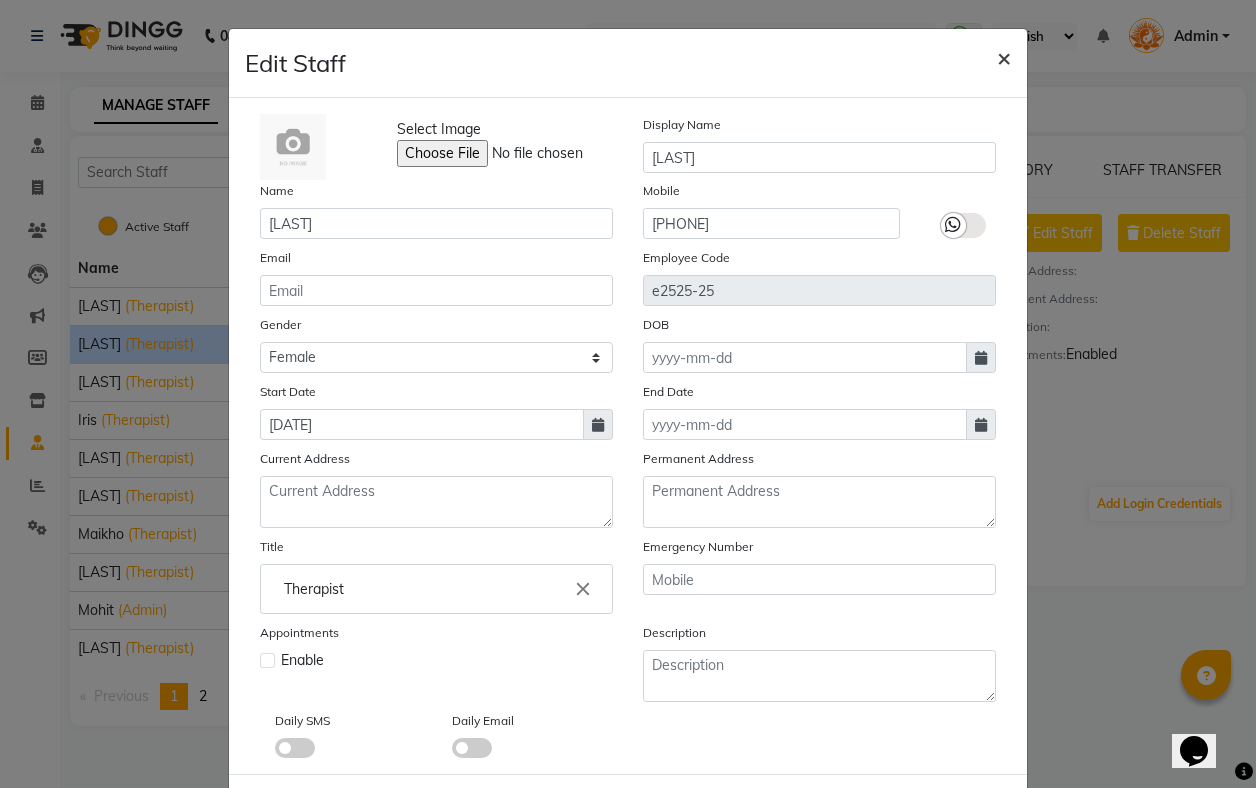 type 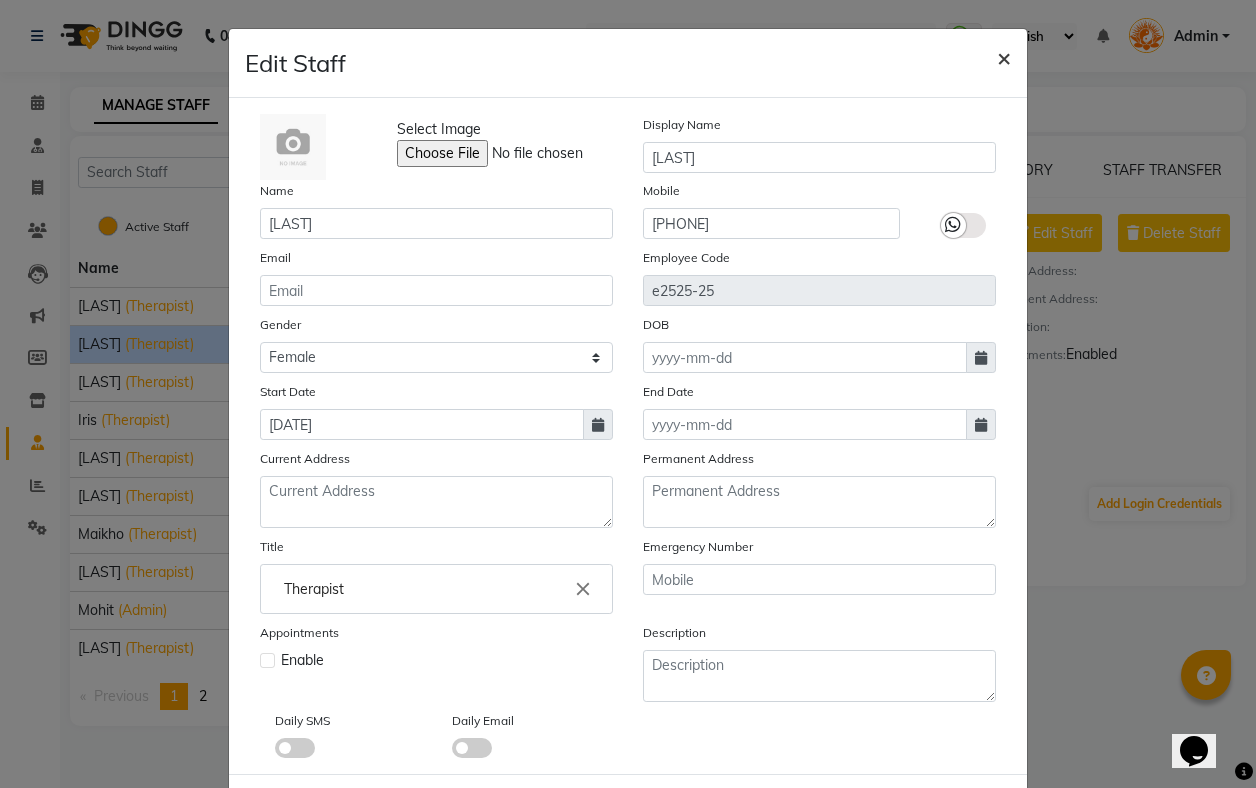 type 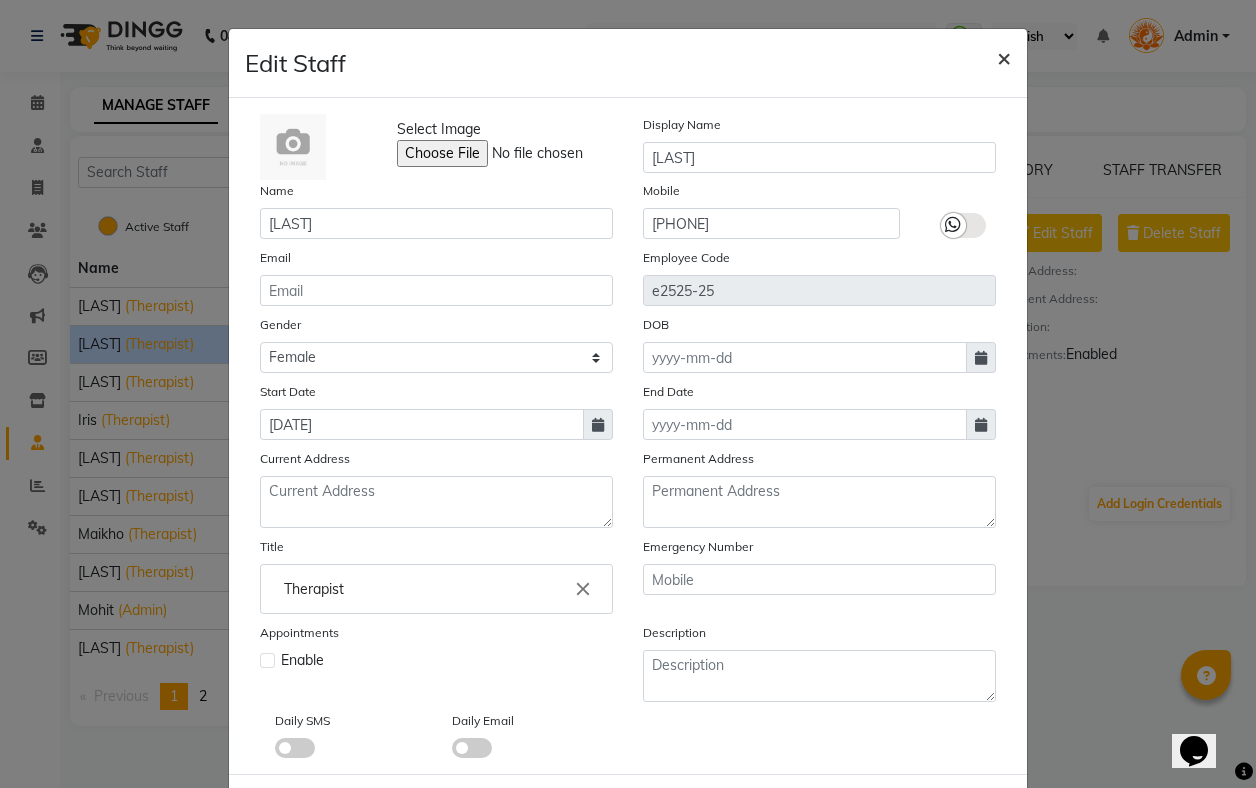 type 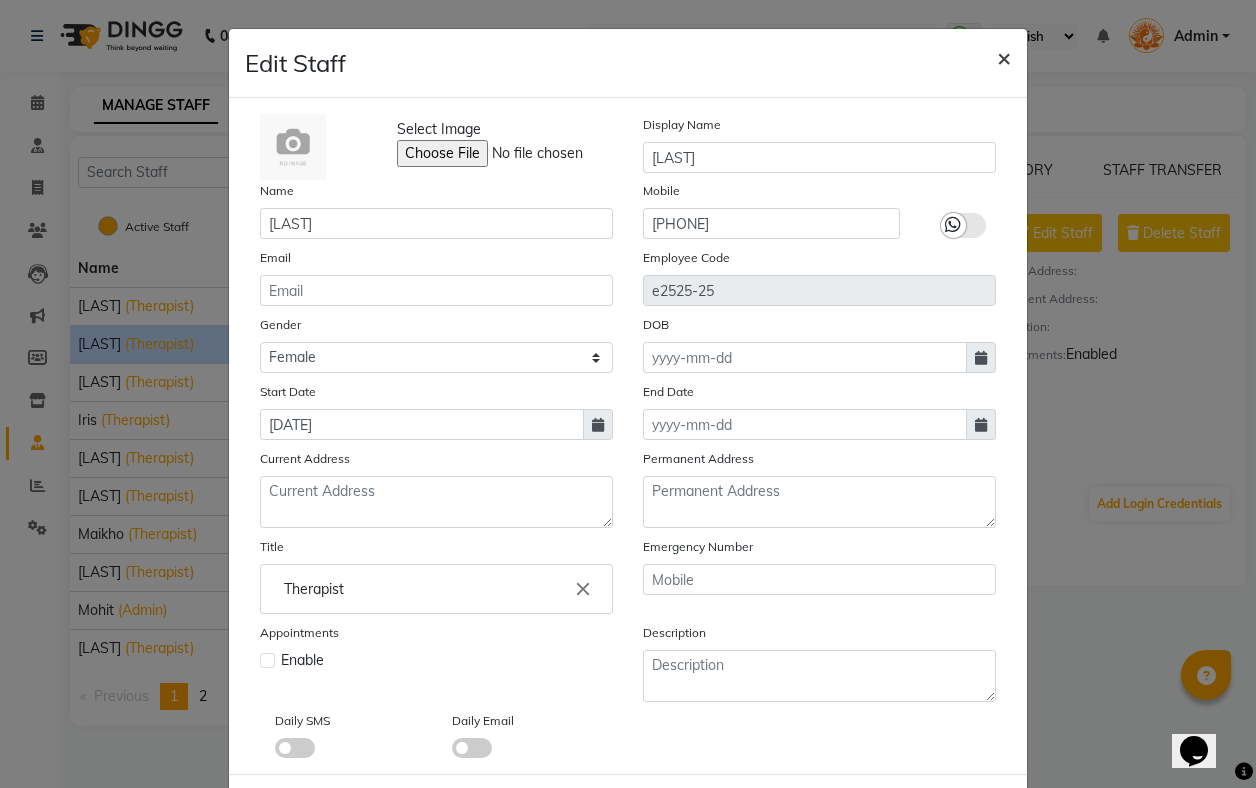 checkbox on "false" 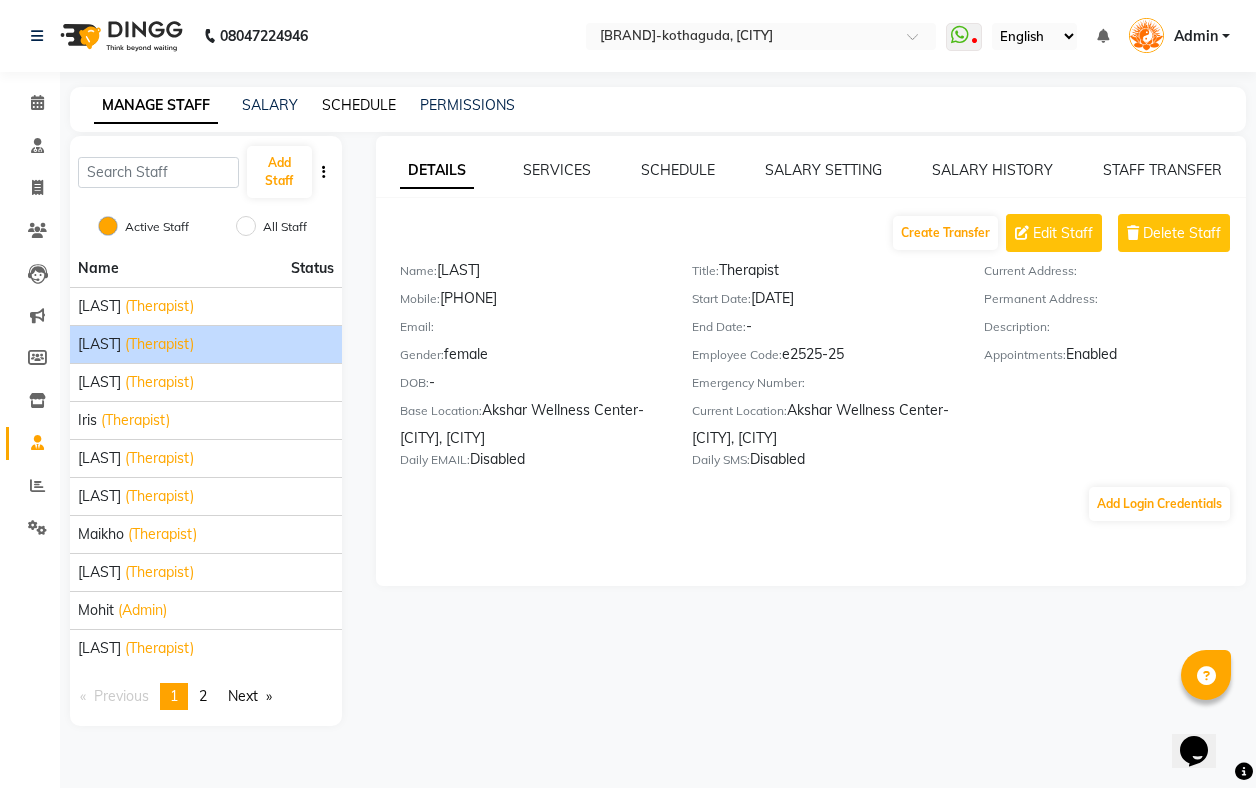 click on "SCHEDULE" 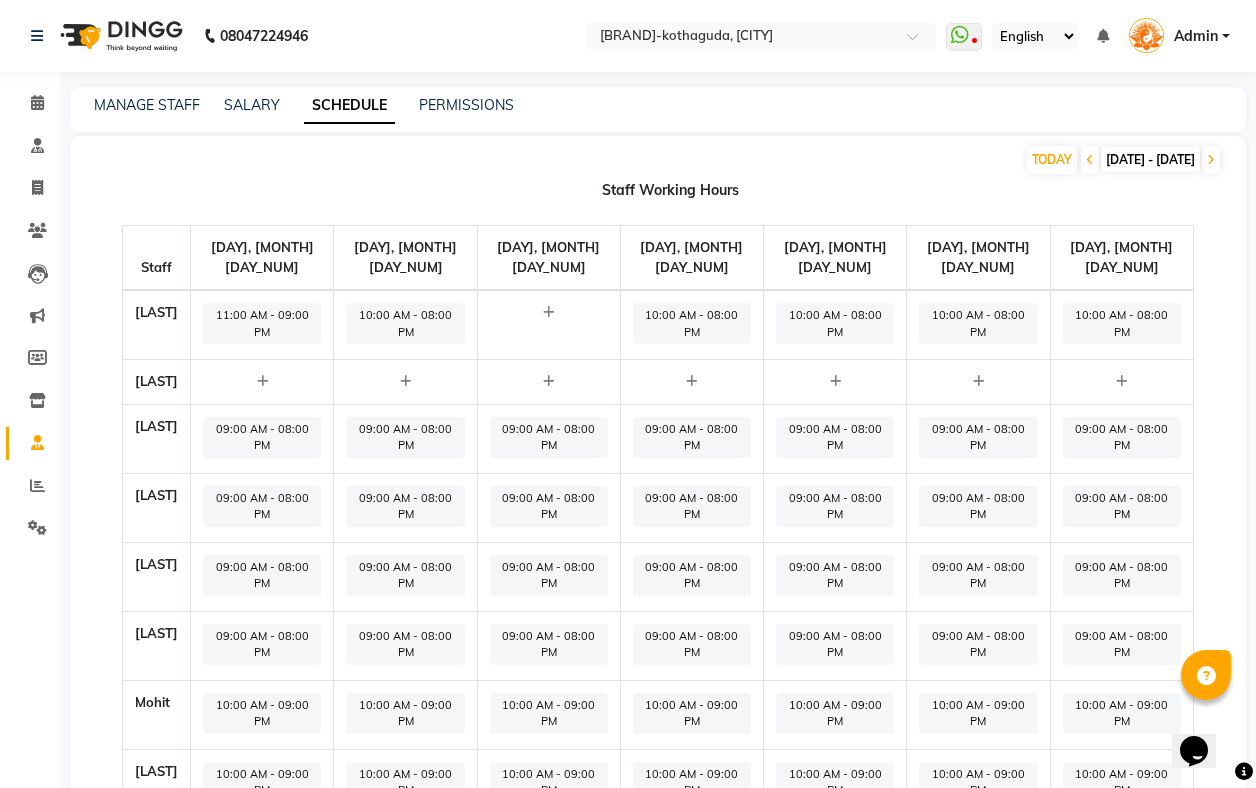 click on "[LAST]" 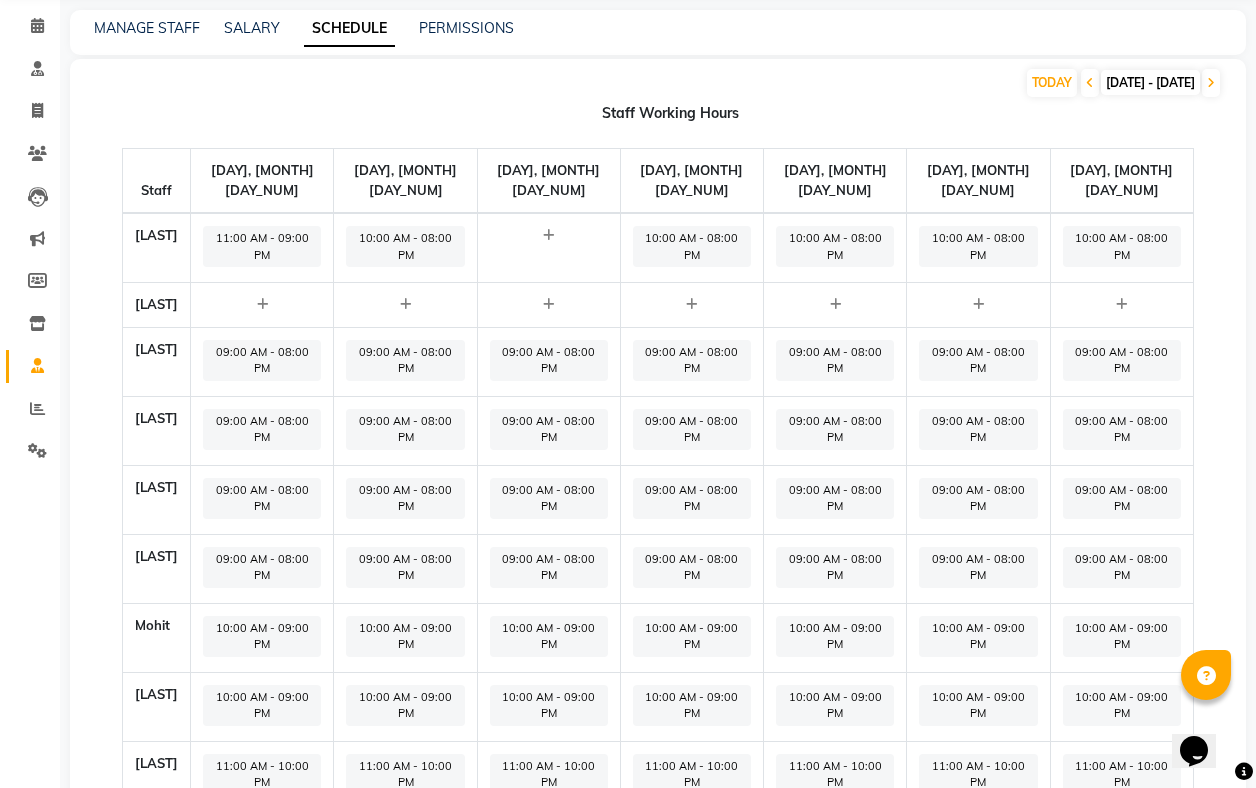 scroll, scrollTop: 56, scrollLeft: 0, axis: vertical 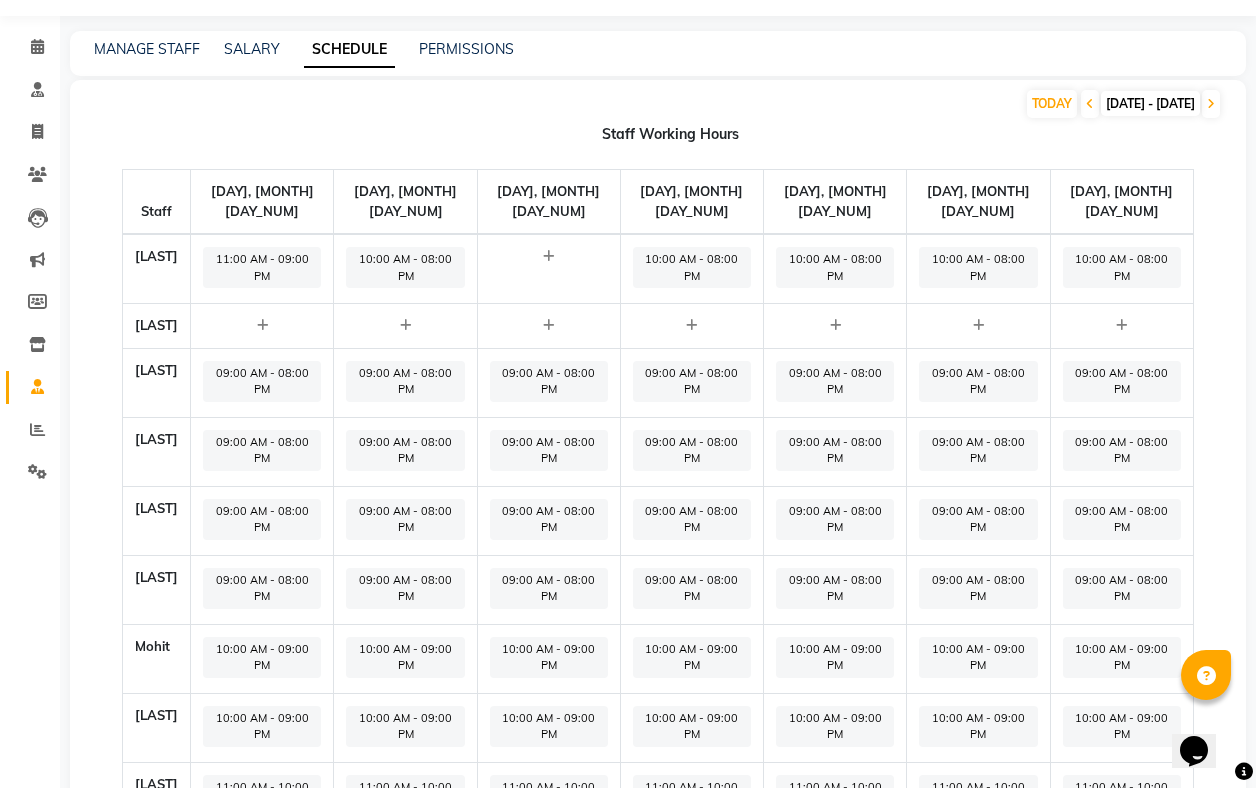 click on "09:00 AM - 08:00 PM" 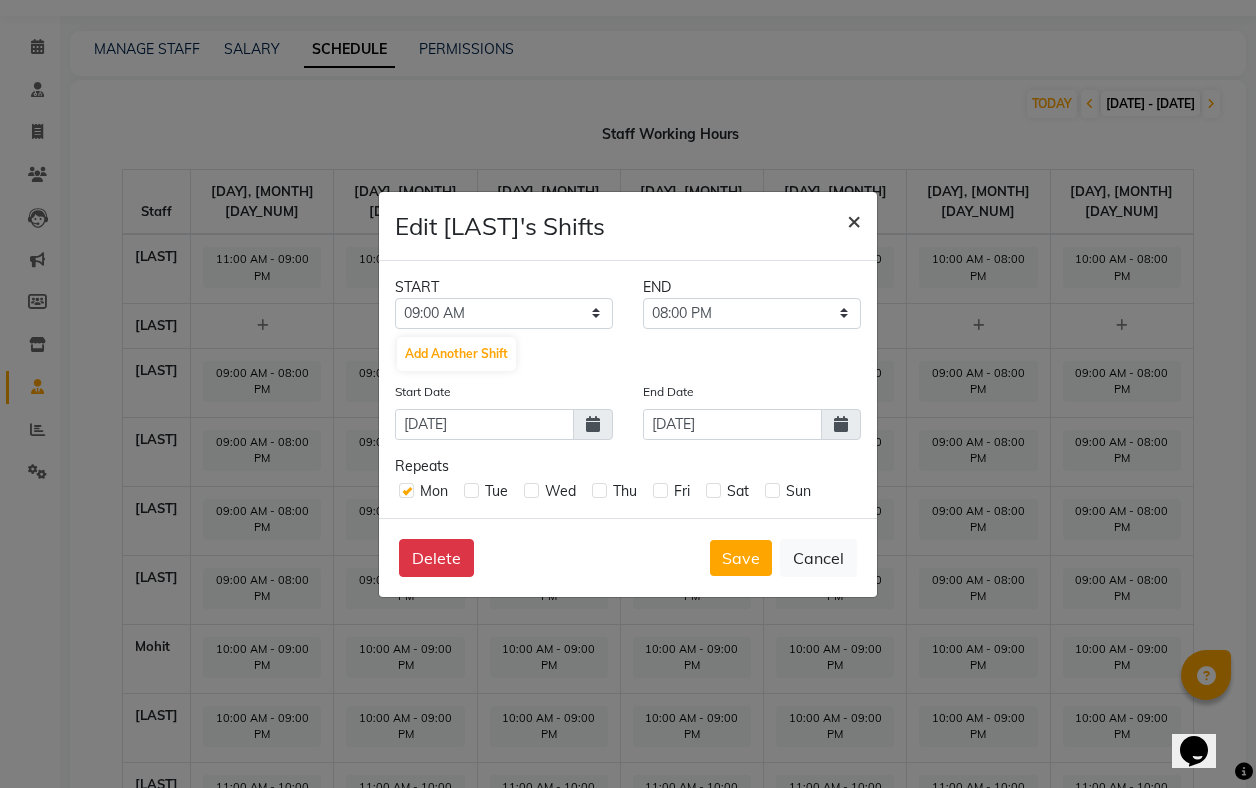 click on "×" 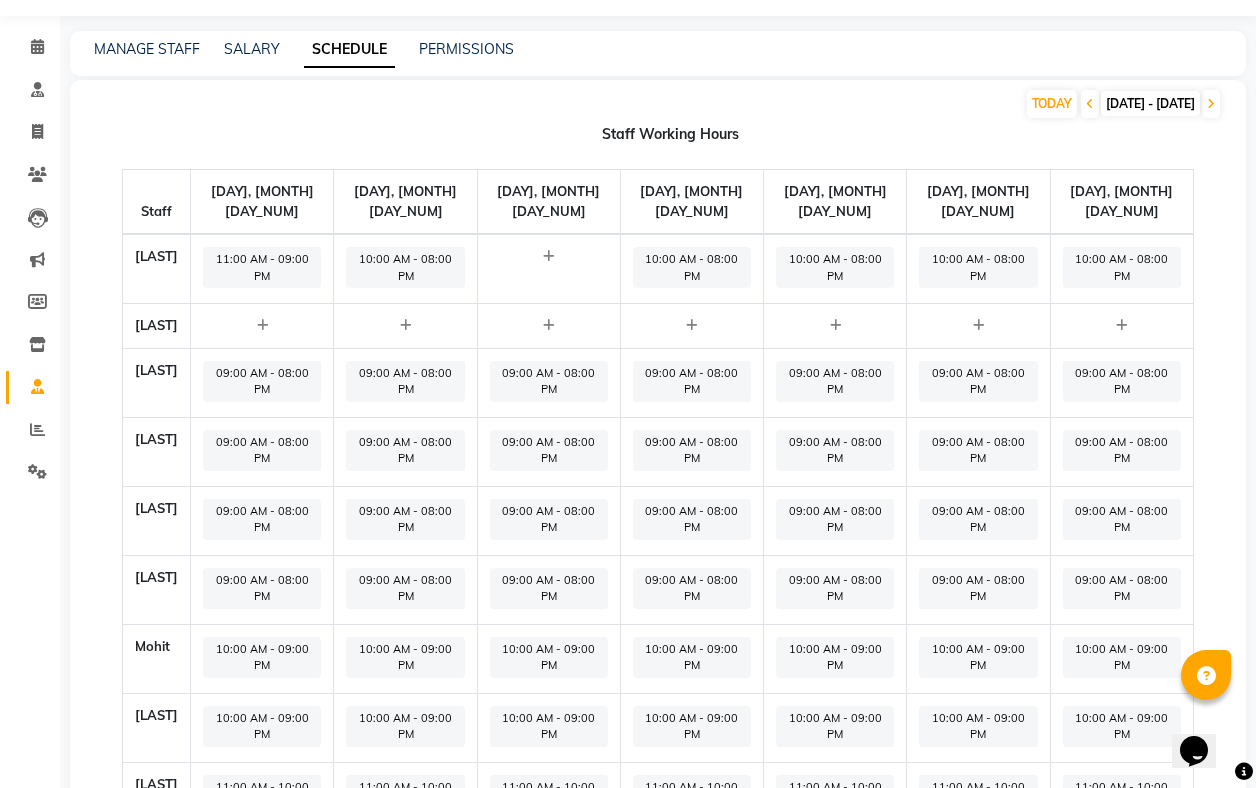 click on "10:00 AM - 08:00 PM" 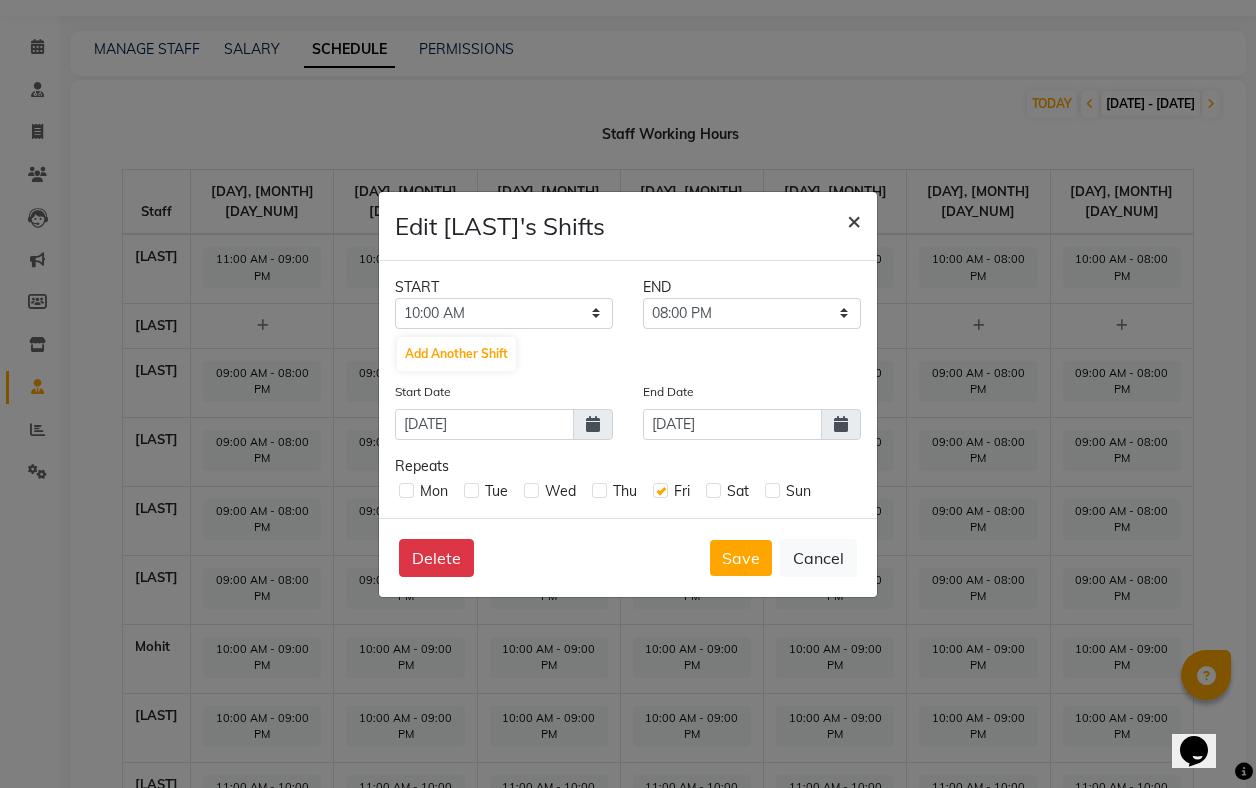 click on "×" 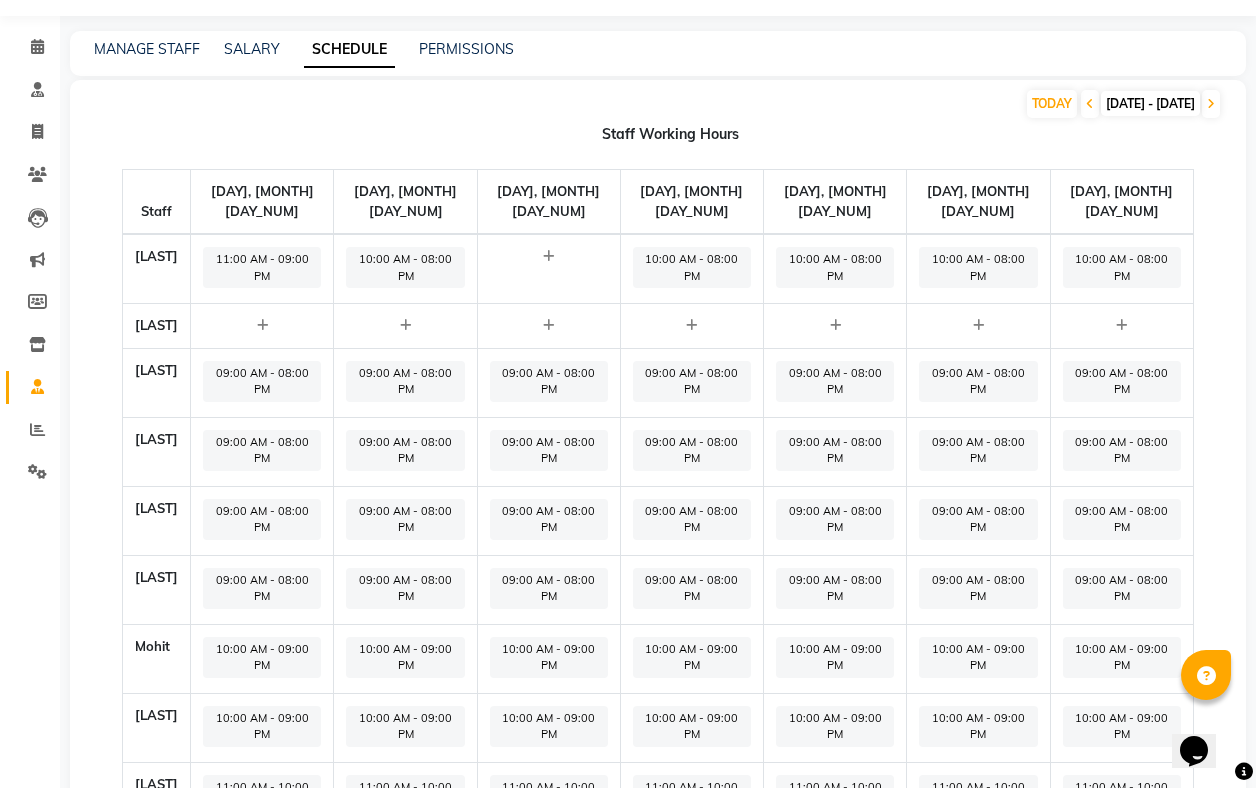 click on "11:00 AM - 09:00 PM" 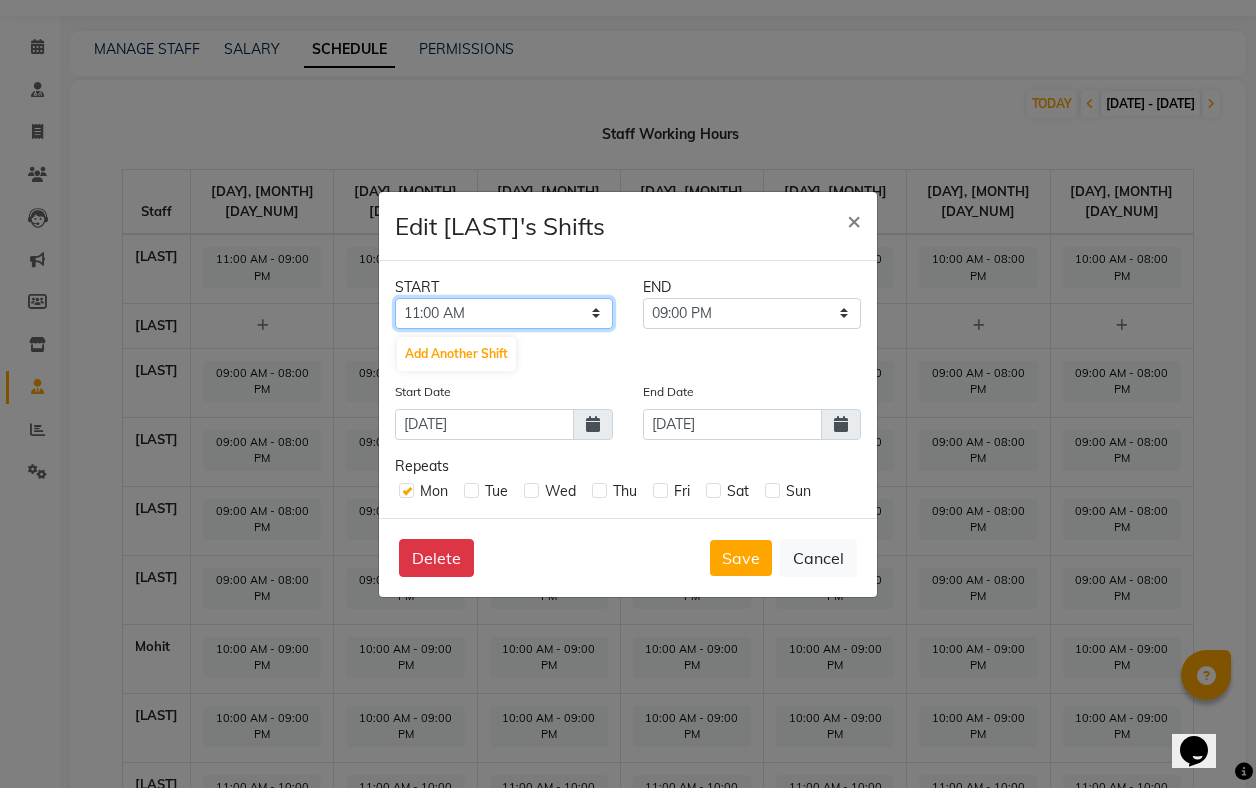 click on "12:00 AM 12:15 AM 12:30 AM 12:45 AM 01:00 AM 01:15 AM 01:30 AM 01:45 AM 02:00 AM 02:15 AM 02:30 AM 02:45 AM 03:00 AM 03:15 AM 03:30 AM 03:45 AM 04:00 AM 04:15 AM 04:30 AM 04:45 AM 05:00 AM 05:15 AM 05:30 AM 05:45 AM 06:00 AM 06:15 AM 06:30 AM 06:45 AM 07:00 AM 07:15 AM 07:30 AM 07:45 AM 08:00 AM 08:15 AM 08:30 AM 08:45 AM 09:00 AM 09:15 AM 09:30 AM 09:45 AM 10:00 AM 10:15 AM 10:30 AM 10:45 AM 11:00 AM 11:15 AM 11:30 AM 11:45 AM 12:00 PM 12:15 PM 12:30 PM 12:45 PM 01:00 PM 01:15 PM 01:30 PM 01:45 PM 02:00 PM 02:15 PM 02:30 PM 02:45 PM 03:00 PM 03:15 PM 03:30 PM 03:45 PM 04:00 PM 04:15 PM 04:30 PM 04:45 PM 05:00 PM 05:15 PM 05:30 PM 05:45 PM 06:00 PM 06:15 PM 06:30 PM 06:45 PM 07:00 PM 07:15 PM 07:30 PM 07:45 PM 08:00 PM 08:15 PM 08:30 PM 08:45 PM 09:00 PM 09:15 PM 09:30 PM 09:45 PM 10:00 PM 10:15 PM 10:30 PM 10:45 PM 11:00 PM 11:15 PM 11:30 PM 11:45 PM" 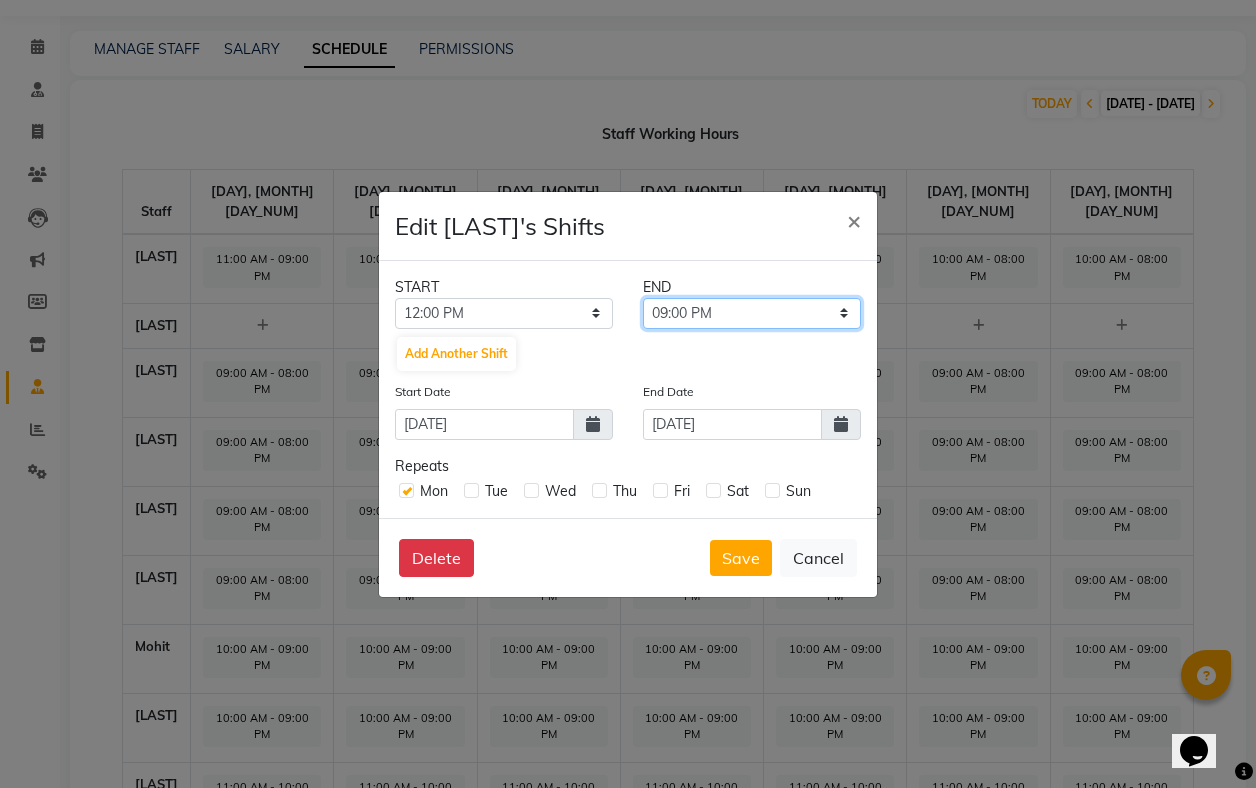 click on "12:15 PM 12:30 PM 12:45 PM 01:00 PM 01:15 PM 01:30 PM 01:45 PM 02:00 PM 02:15 PM 02:30 PM 02:45 PM 03:00 PM 03:15 PM 03:30 PM 03:45 PM 04:00 PM 04:15 PM 04:30 PM 04:45 PM 05:00 PM 05:15 PM 05:30 PM 05:45 PM 06:00 PM 06:15 PM 06:30 PM 06:45 PM 07:00 PM 07:15 PM 07:30 PM 07:45 PM 08:00 PM 08:15 PM 08:30 PM 08:45 PM 09:00 PM 09:15 PM 09:30 PM 09:45 PM 10:00 PM 10:15 PM 10:30 PM 10:45 PM 11:00 PM 11:15 PM 11:30 PM 11:45 PM" 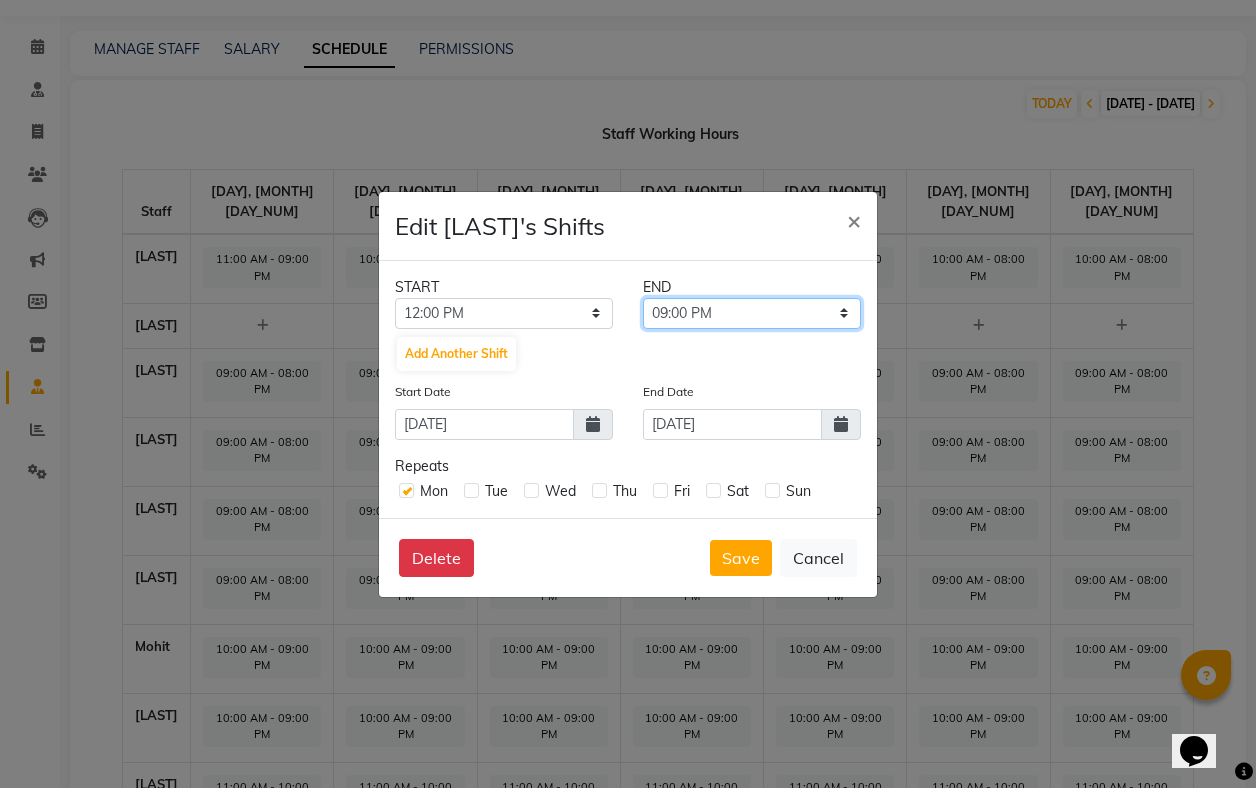 select on "09:45 PM" 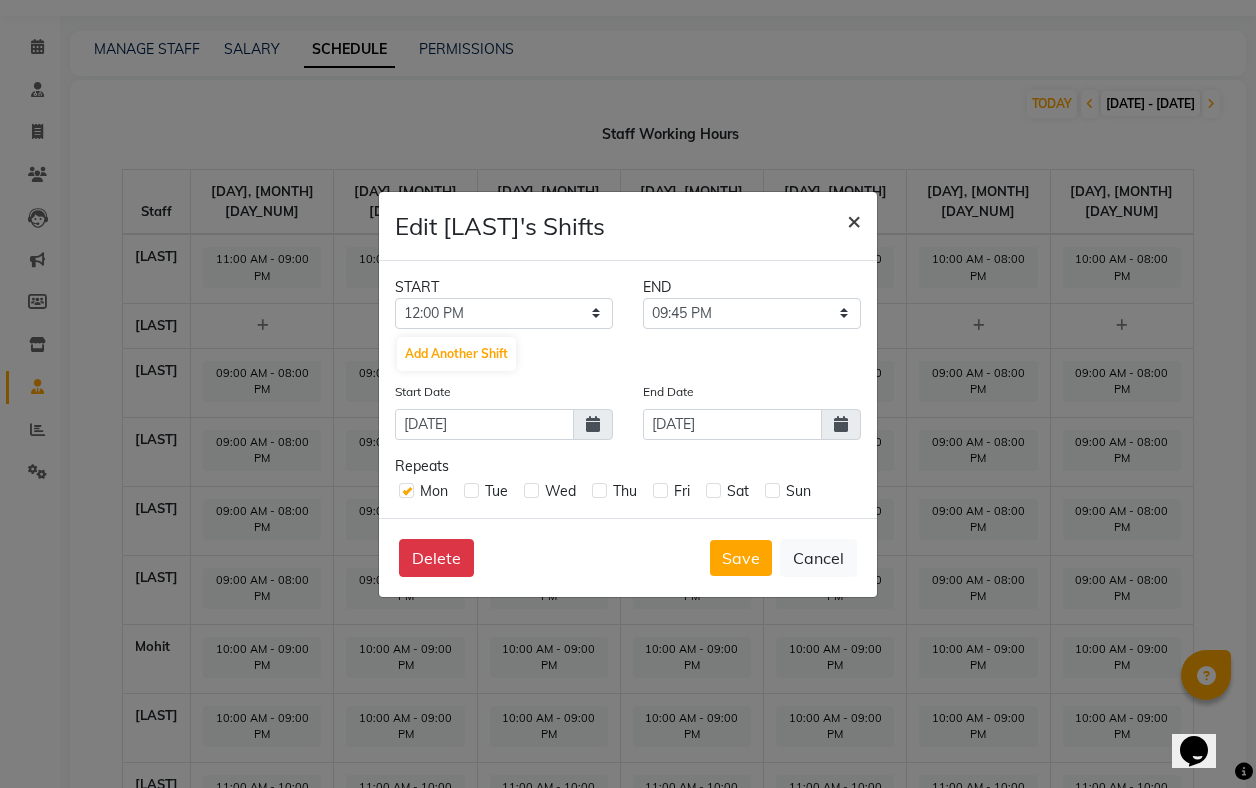 click on "×" 